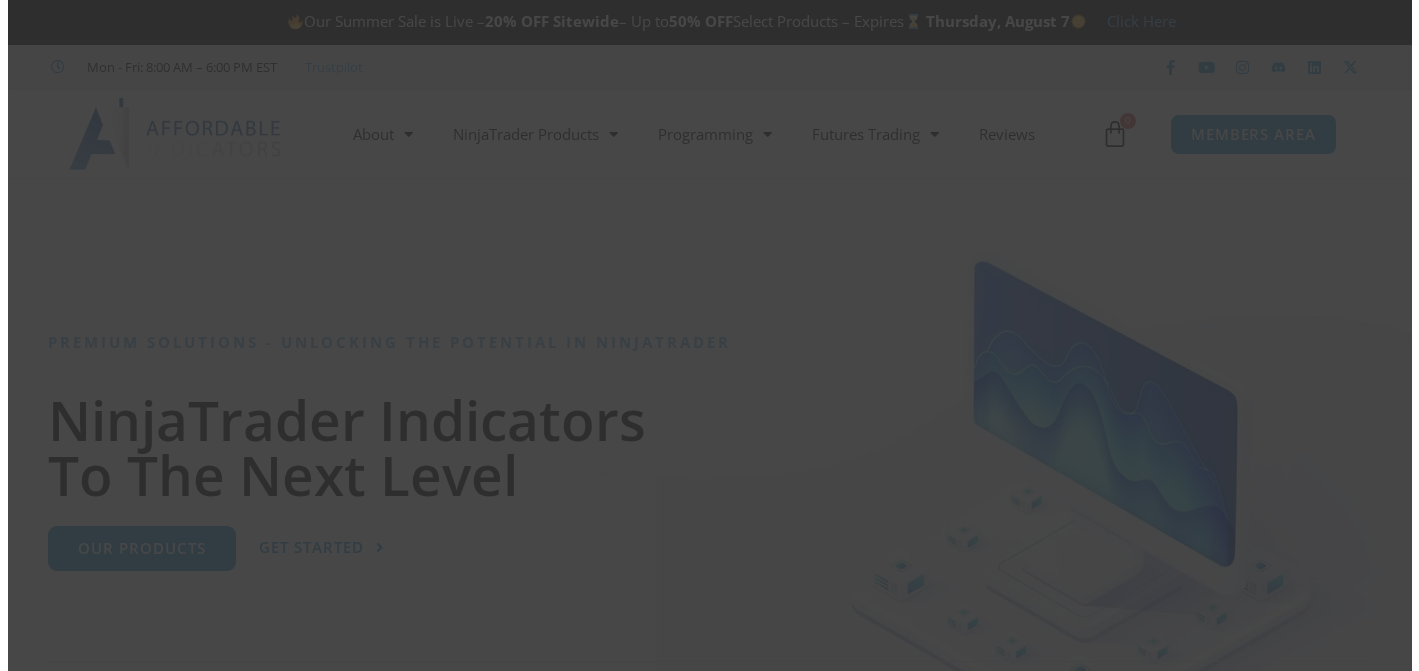 scroll, scrollTop: 0, scrollLeft: 0, axis: both 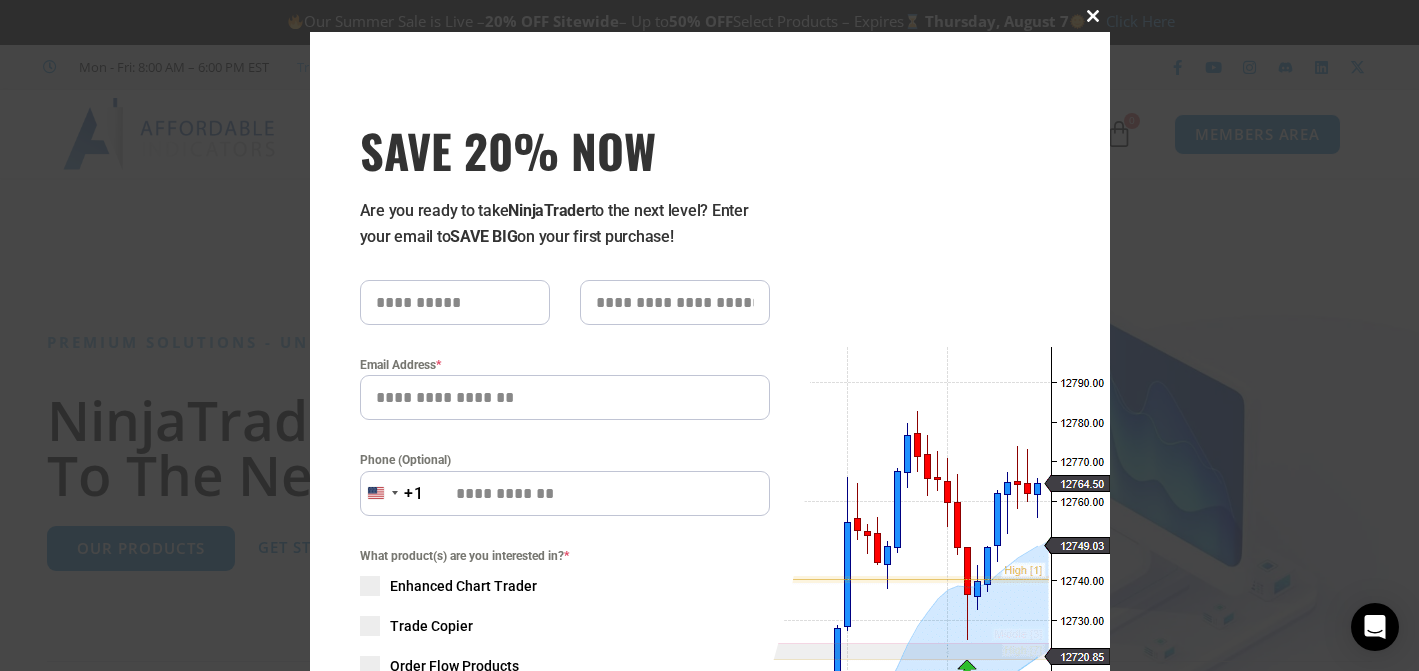 click on "Close this module" at bounding box center (1094, 16) 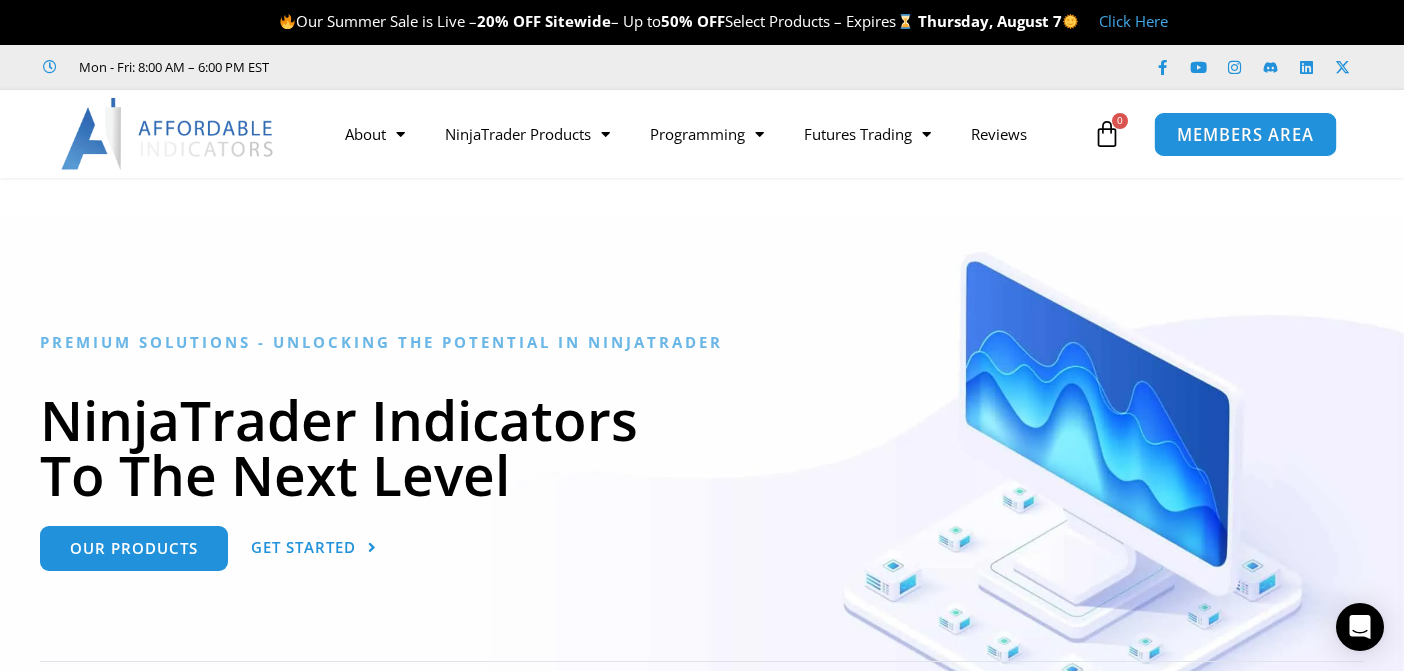 click on "MEMBERS AREA" at bounding box center [1245, 134] 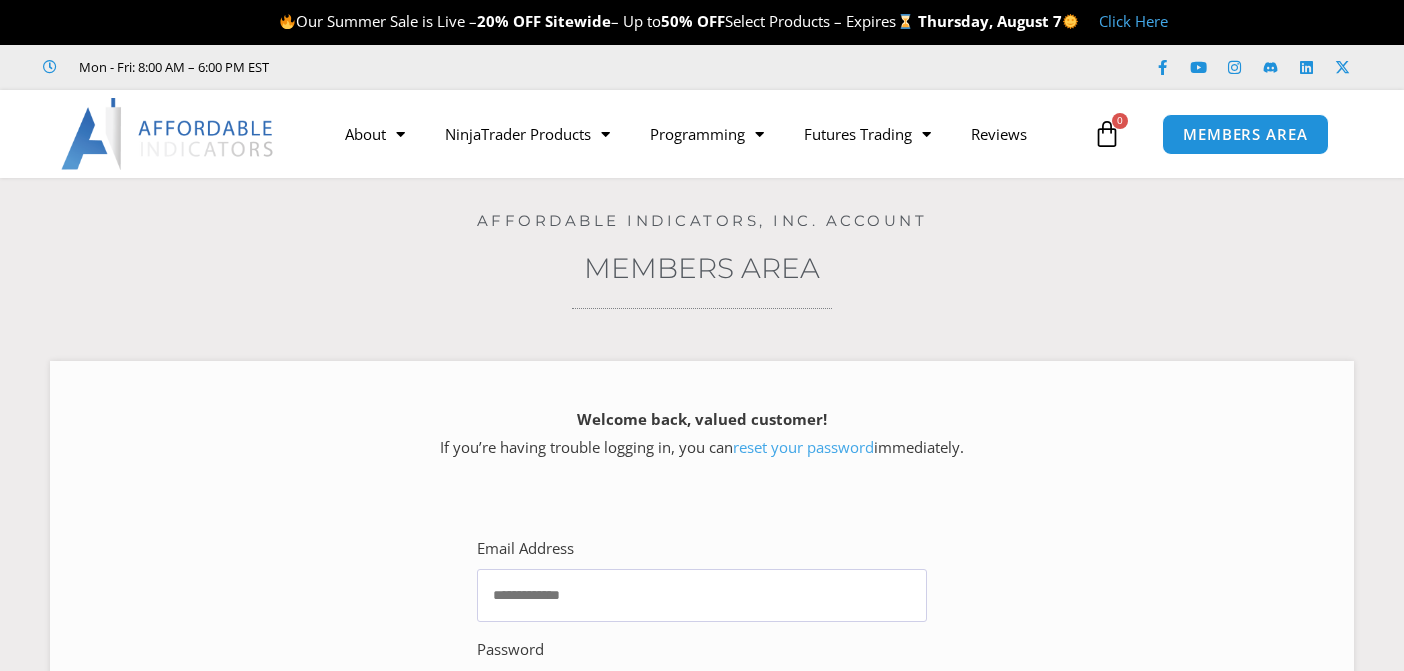 scroll, scrollTop: 0, scrollLeft: 0, axis: both 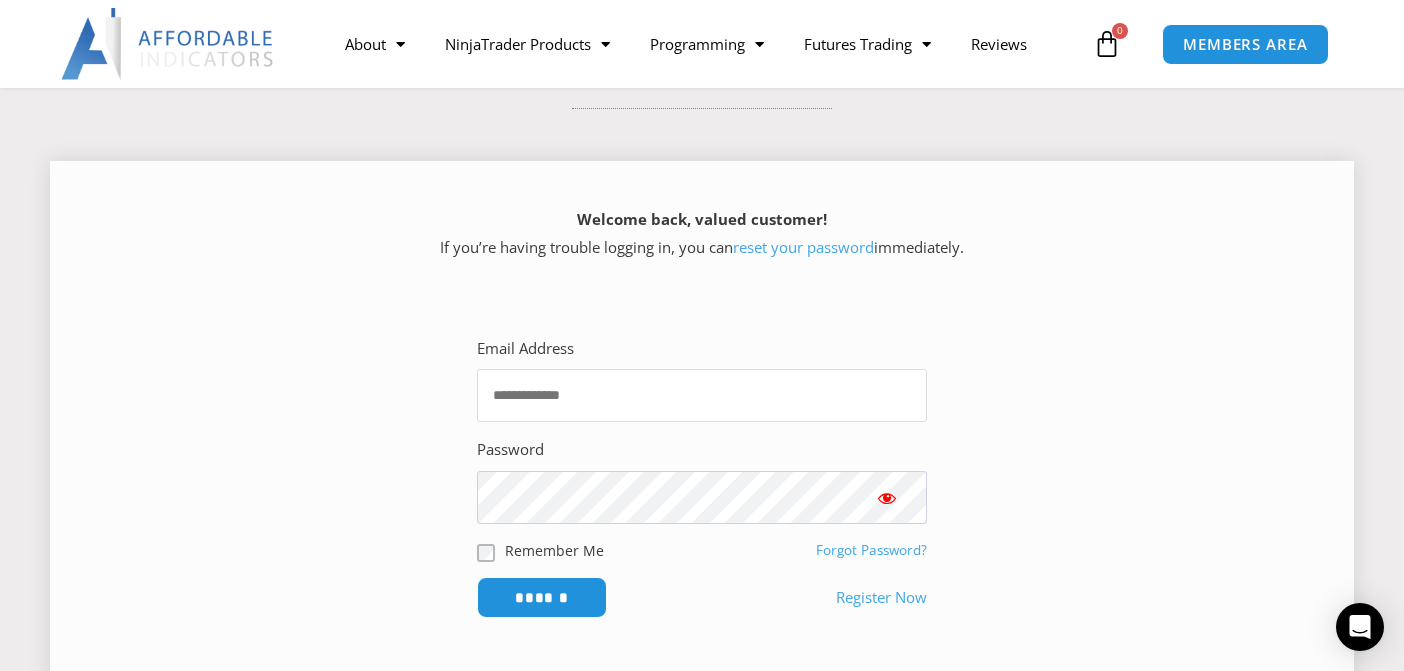 click on "Email Address" at bounding box center (702, 395) 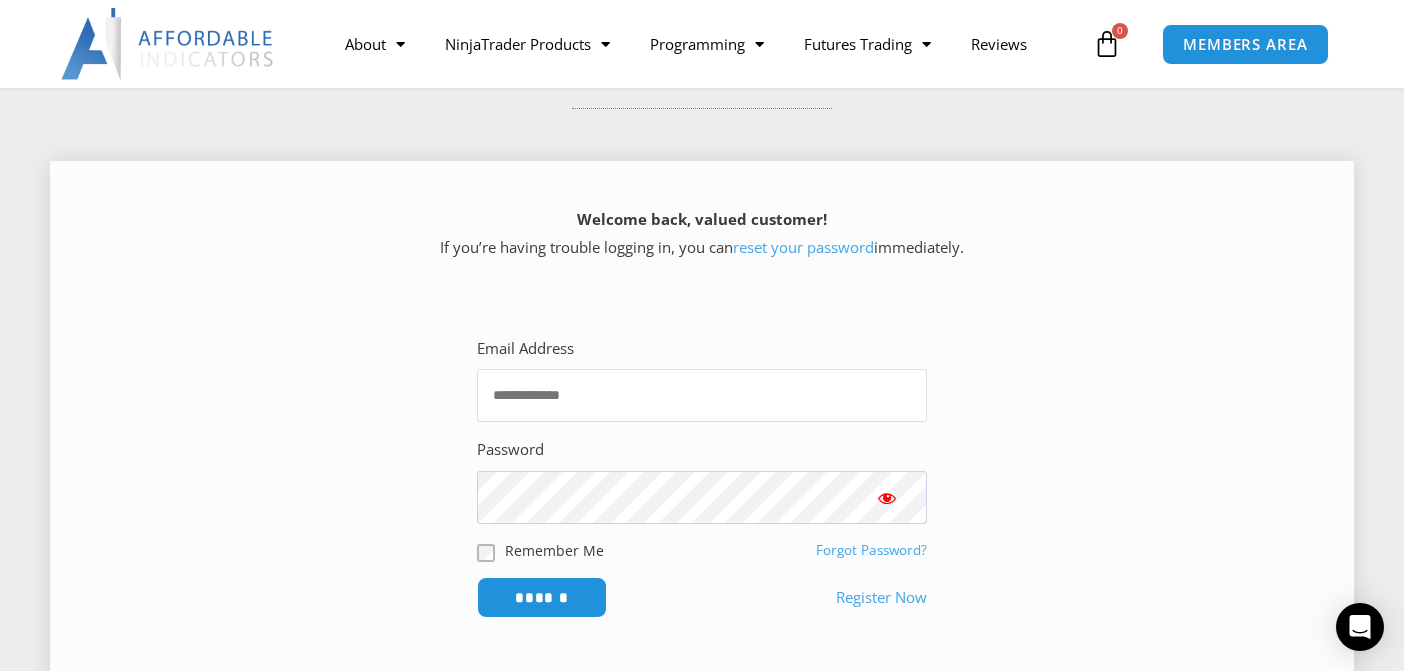 type on "**********" 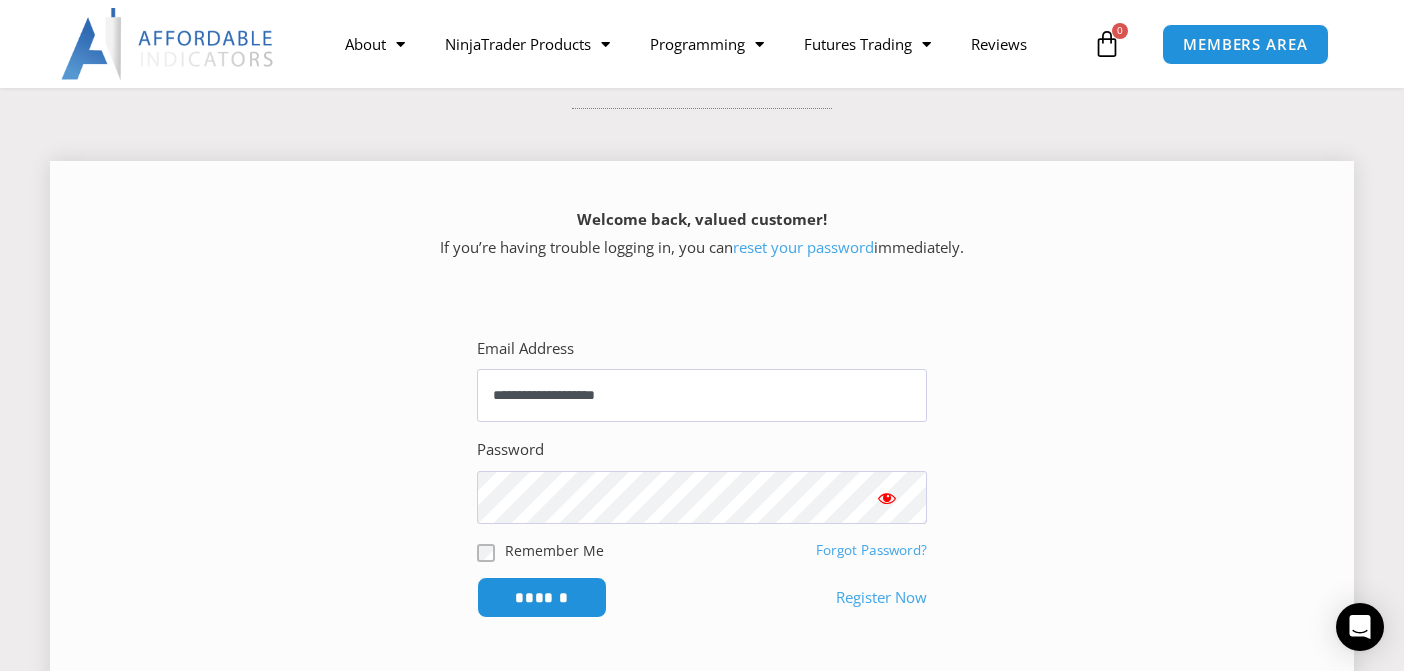 click at bounding box center [887, 498] 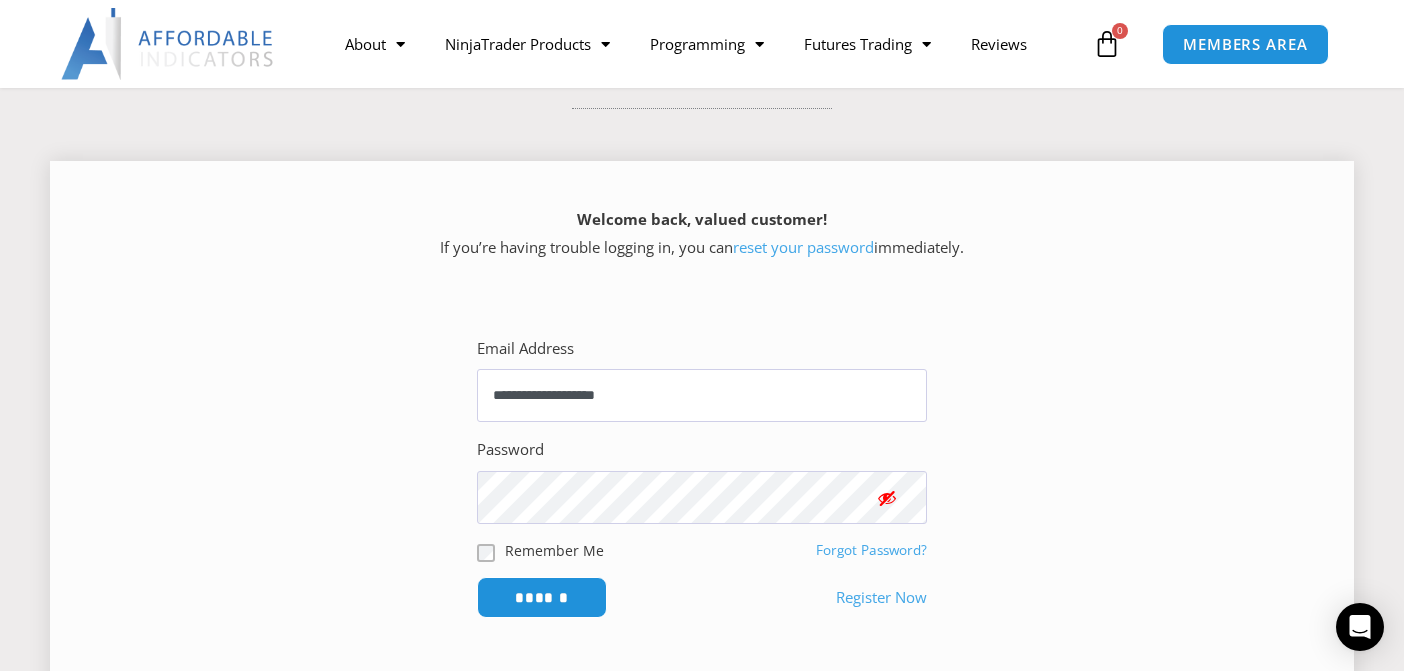 click at bounding box center (887, 498) 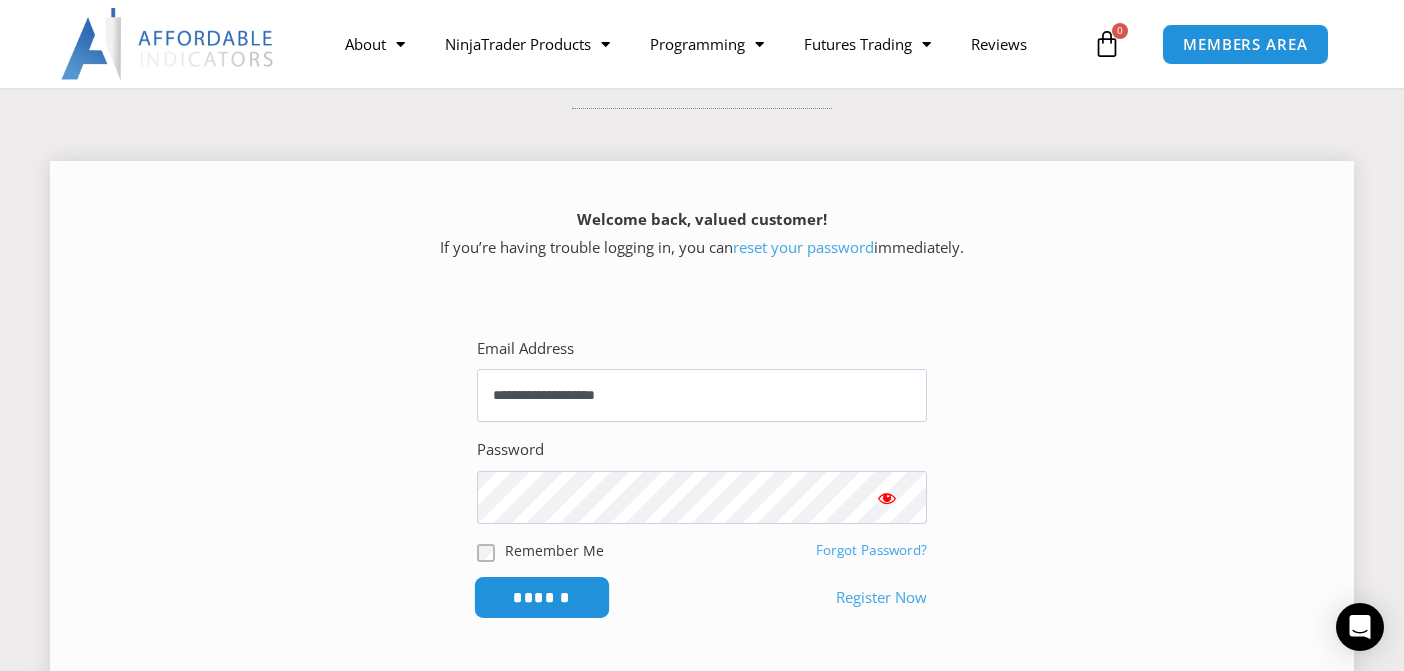 type 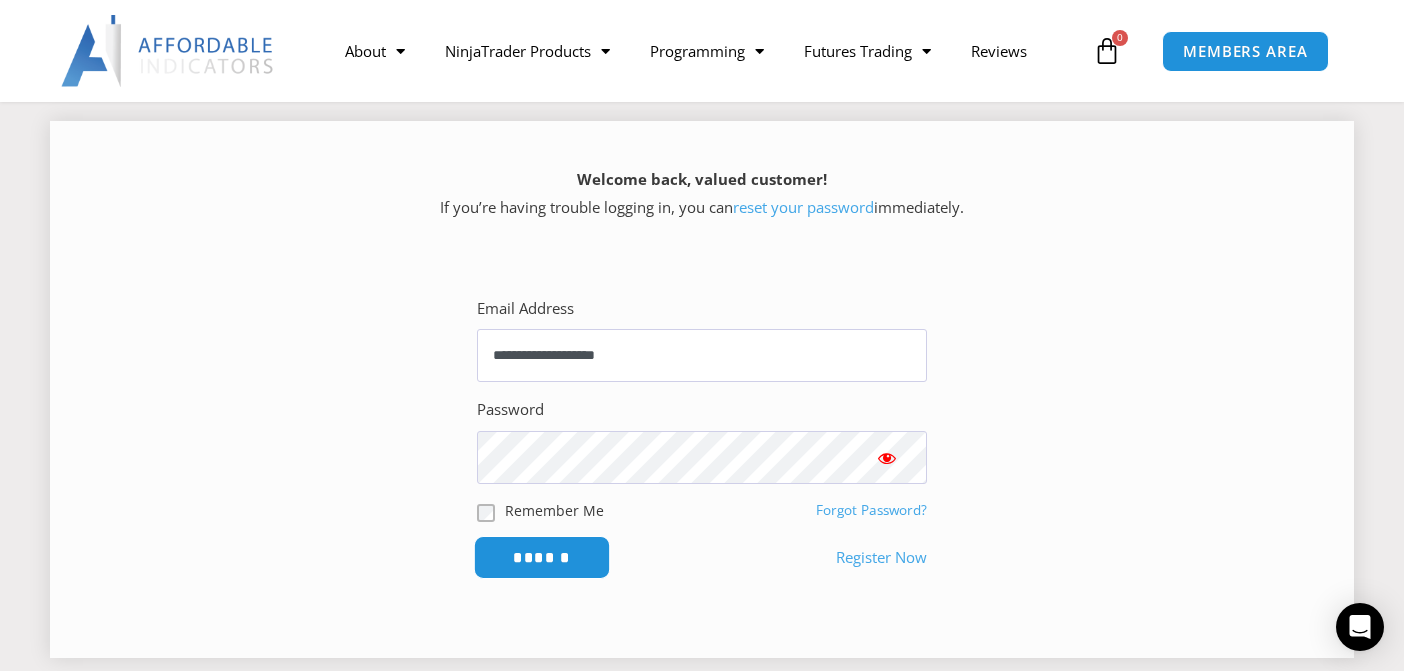 click on "******" at bounding box center [542, 557] 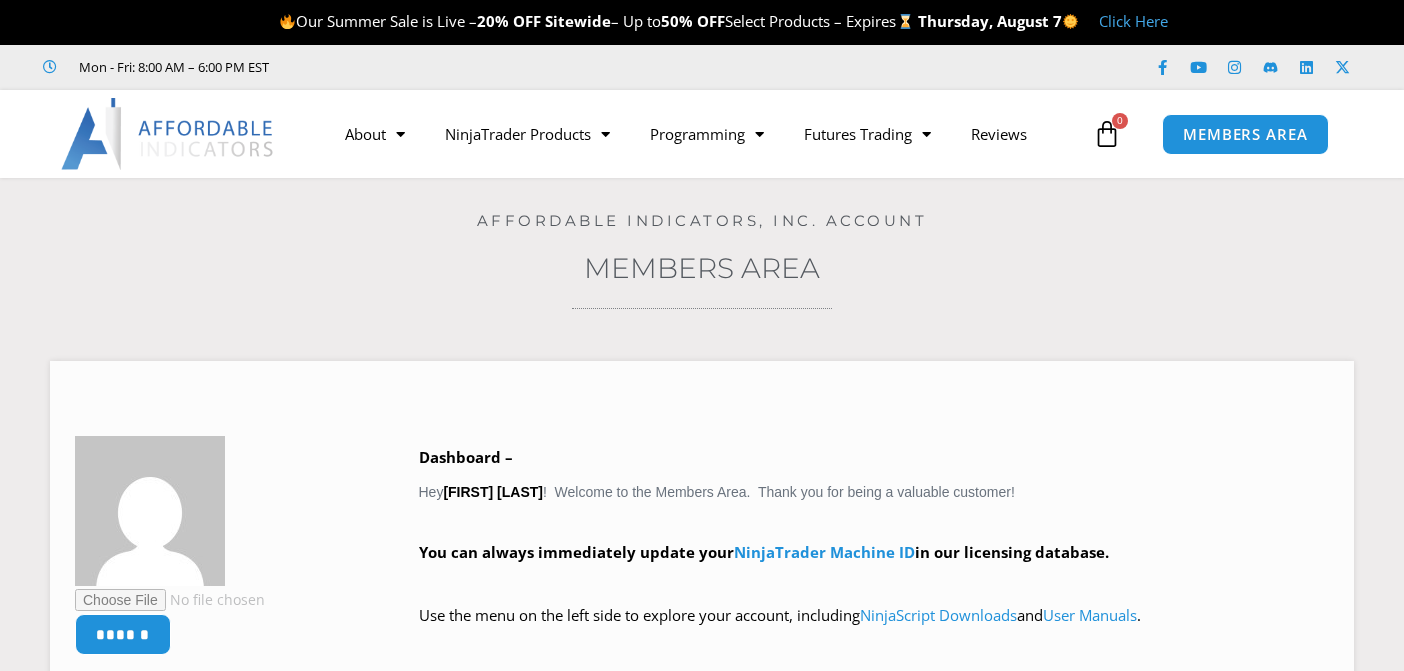 scroll, scrollTop: 0, scrollLeft: 0, axis: both 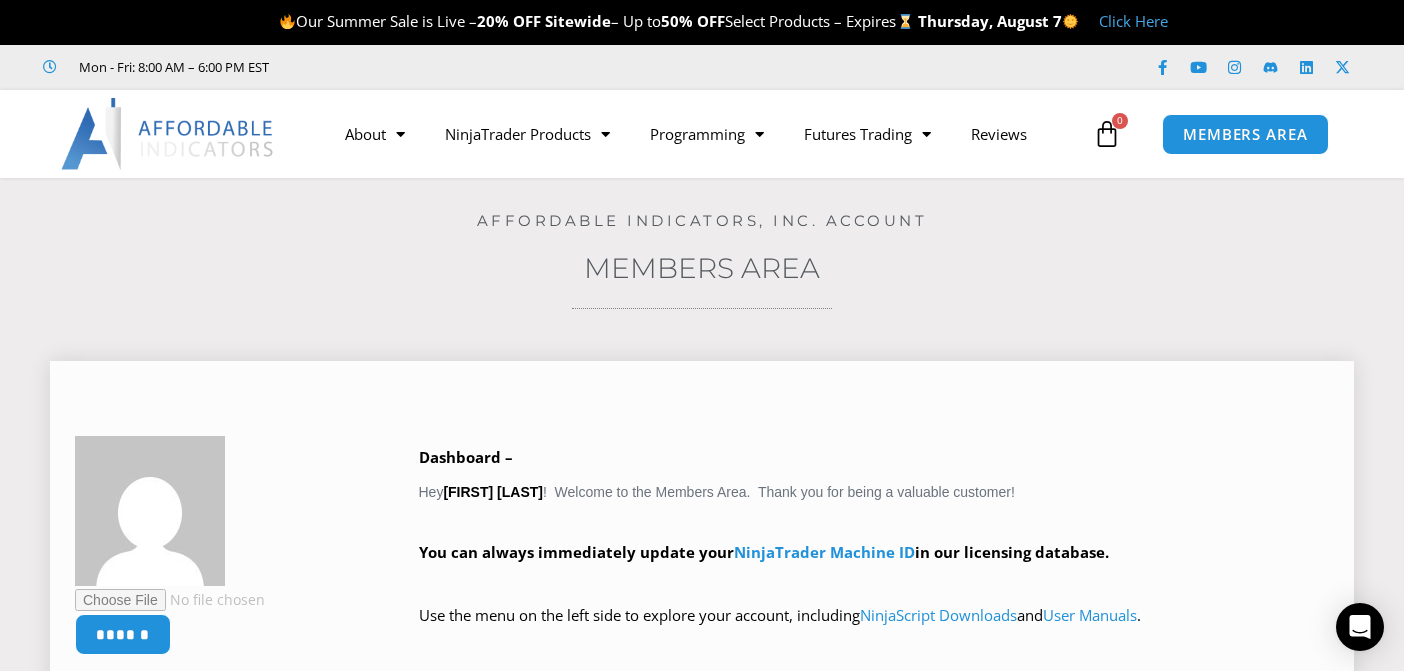 click on "******
Dashboard
Subscriptions
User Manuals & Release Notes
NinjaScript Downloads
NinjaTrader Machine IDs
Order History
Account Details
Addresses
Payment Methods
Logout
Dashboard –  Hey  Depinderdeep Singh !  Welcome to the Members Area.  Thank you for being a valuable customer!
You can always immediately update your
NinjaTrader Machine ID  in our licensing database.
and  User Manuals" at bounding box center [702, 770] 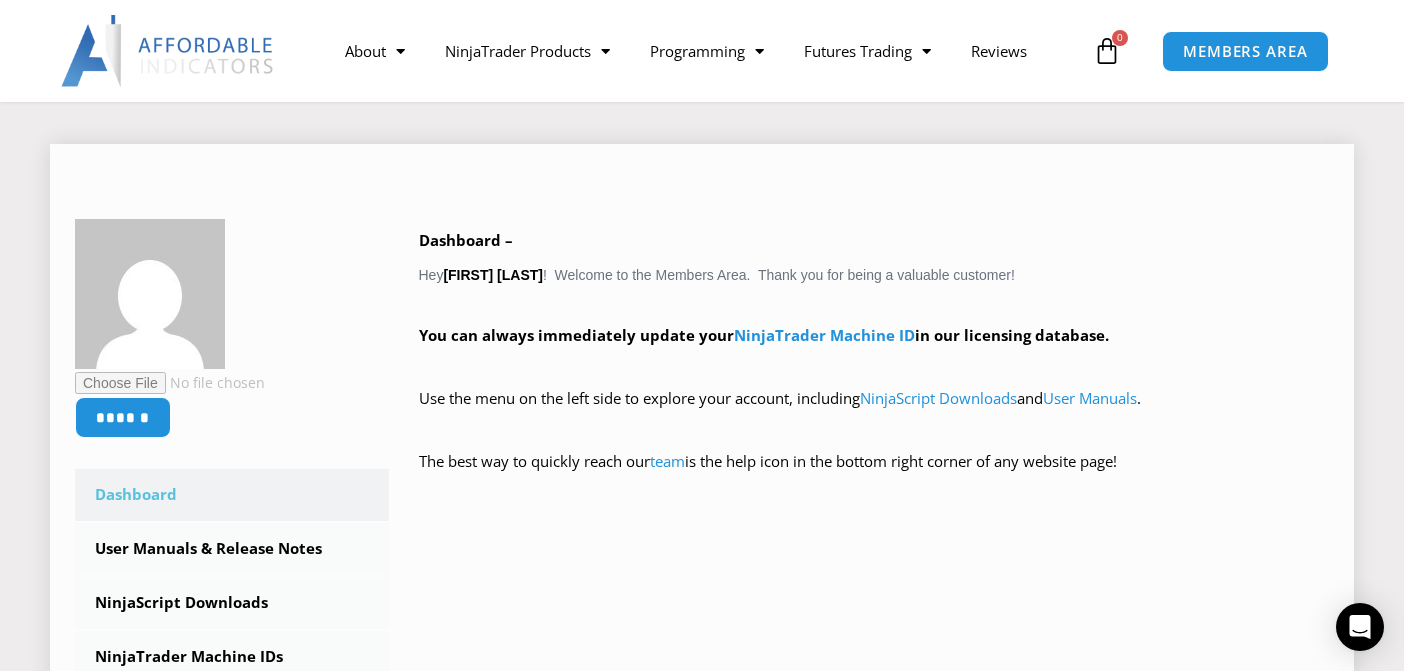 scroll, scrollTop: 300, scrollLeft: 0, axis: vertical 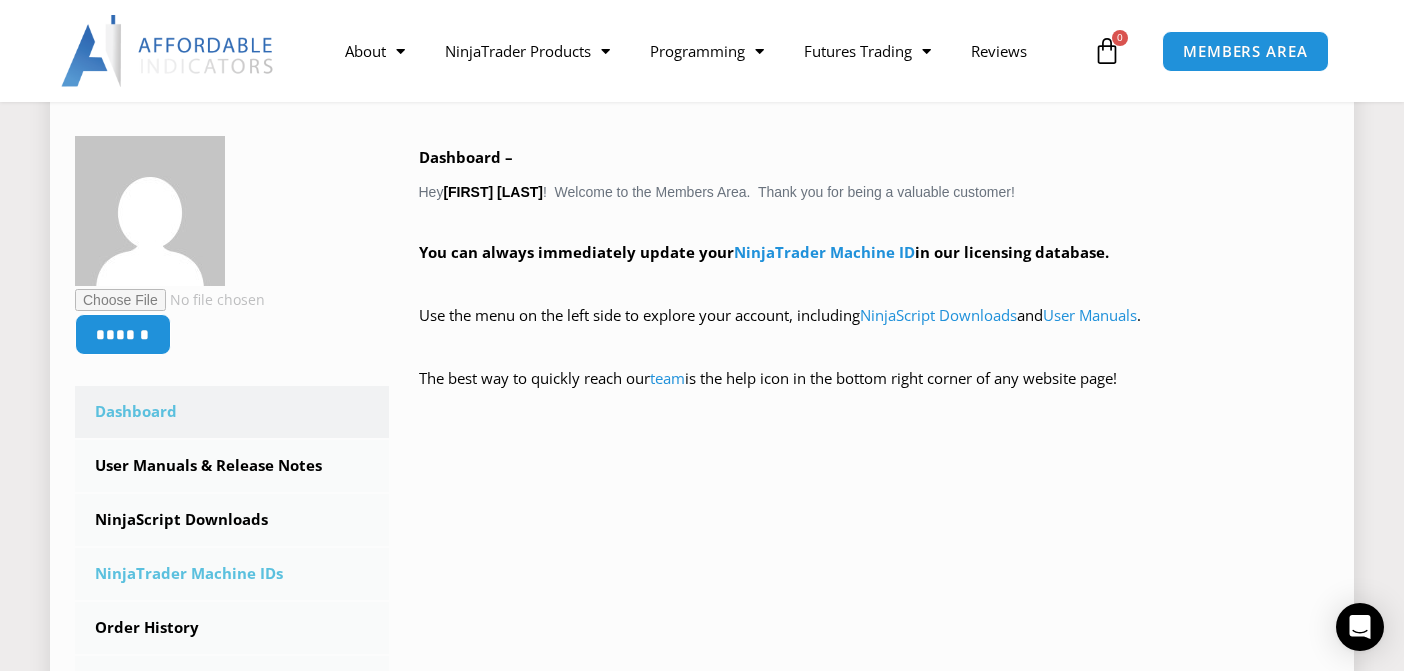 click on "NinjaTrader Machine IDs" at bounding box center [232, 574] 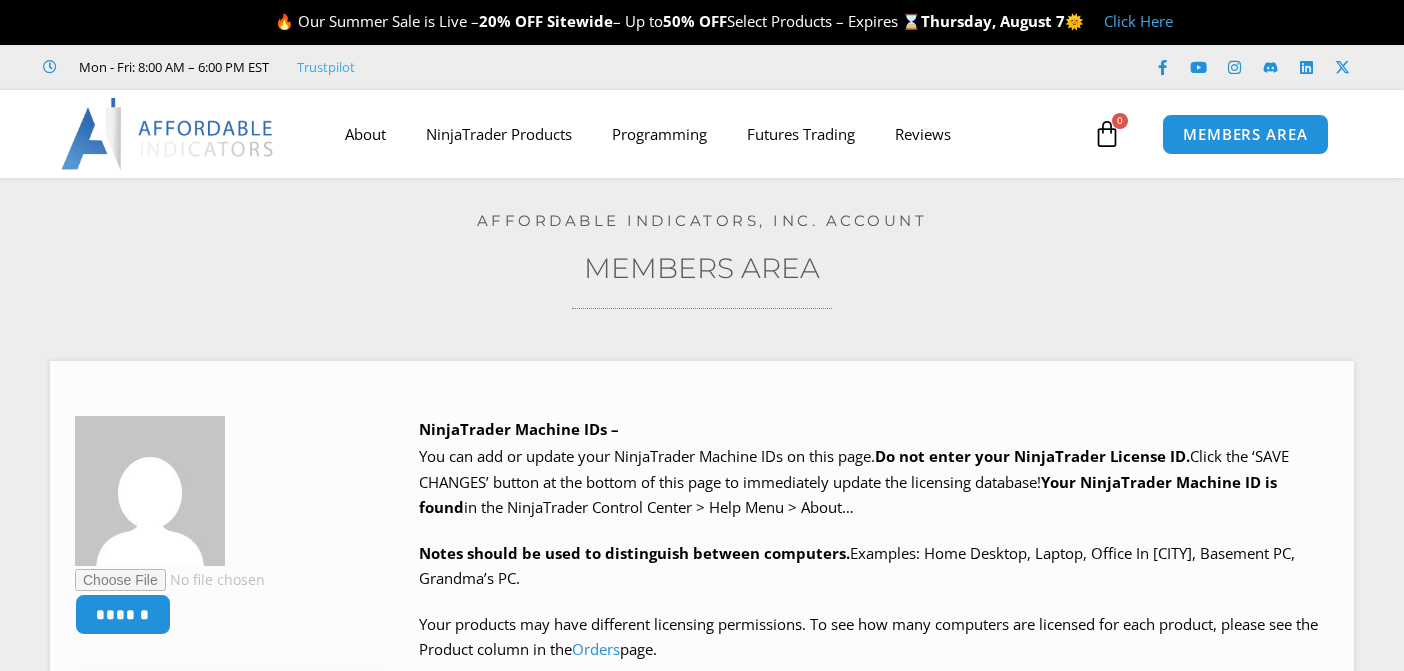 scroll, scrollTop: 0, scrollLeft: 0, axis: both 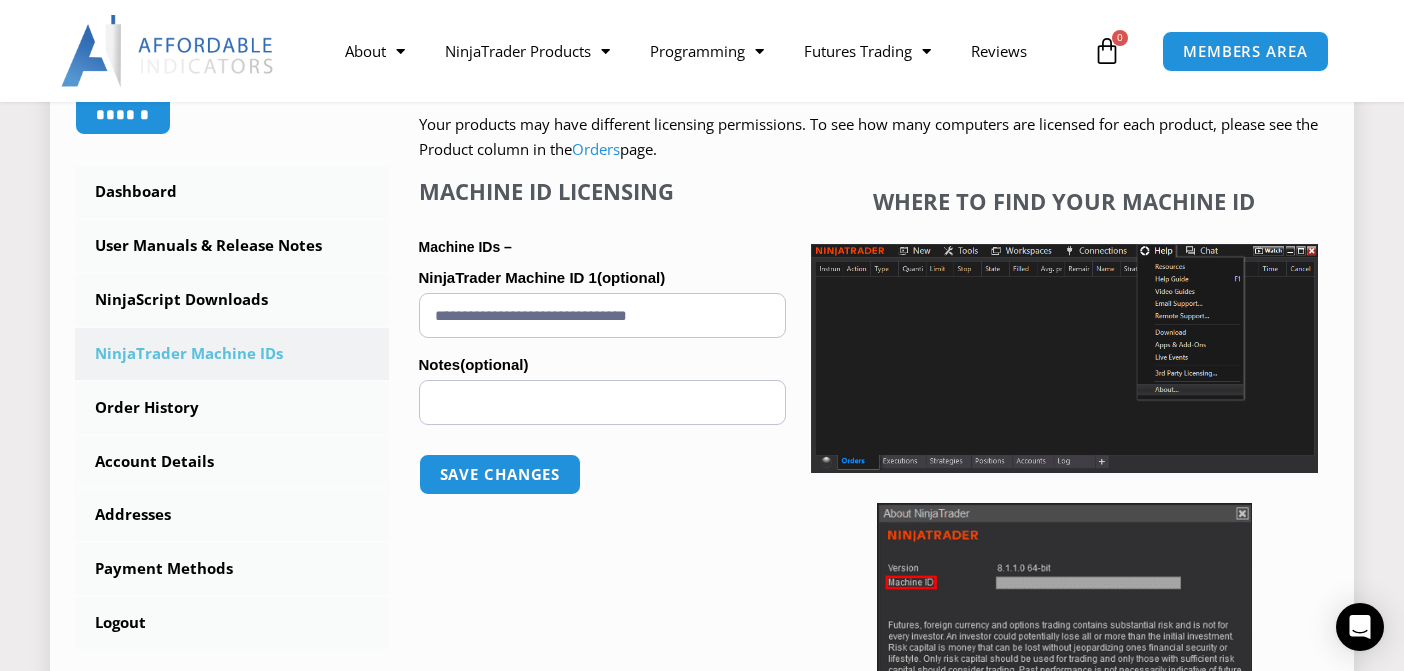 click on "**********" at bounding box center (602, 315) 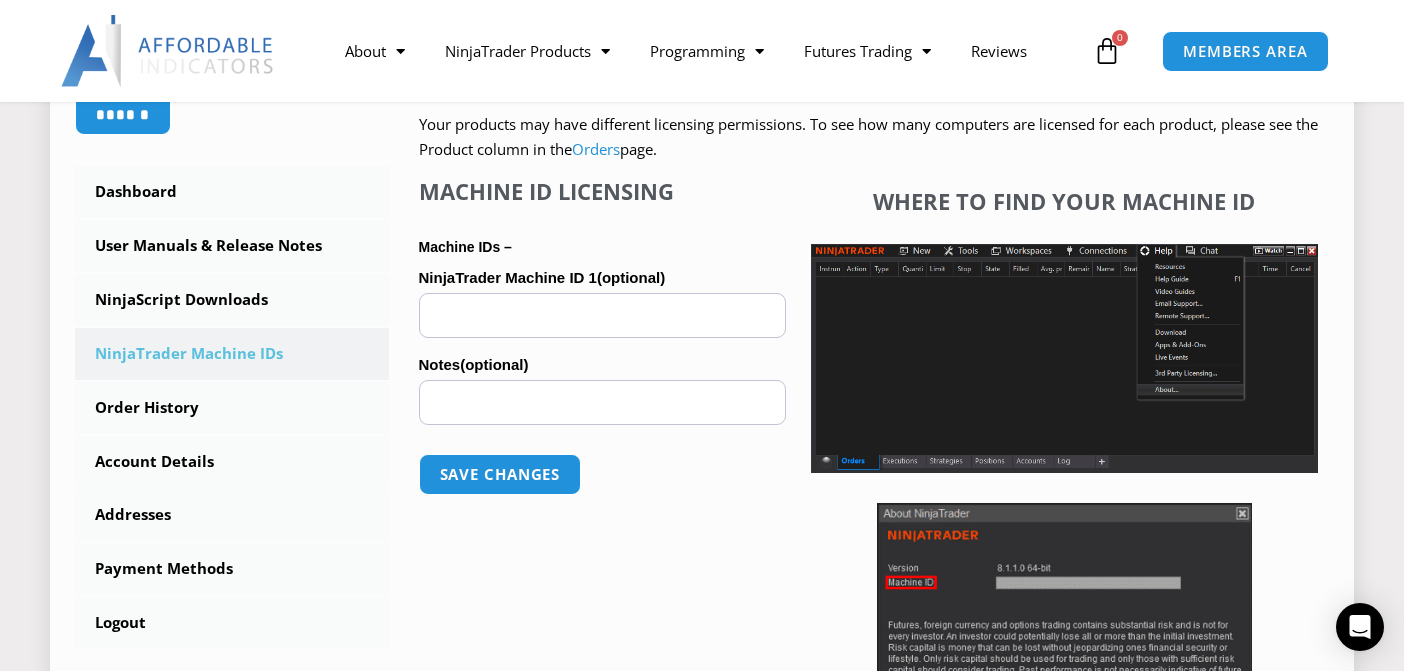 paste on "**********" 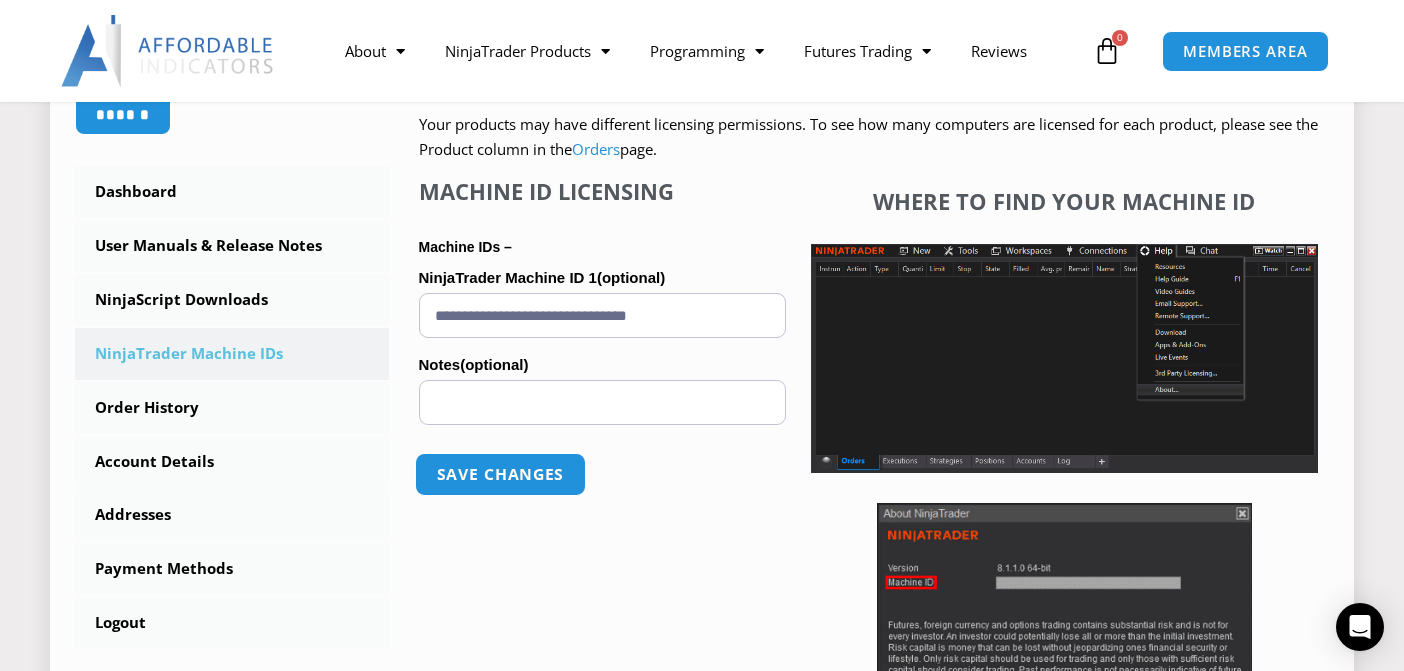 click on "Save changes" at bounding box center [499, 474] 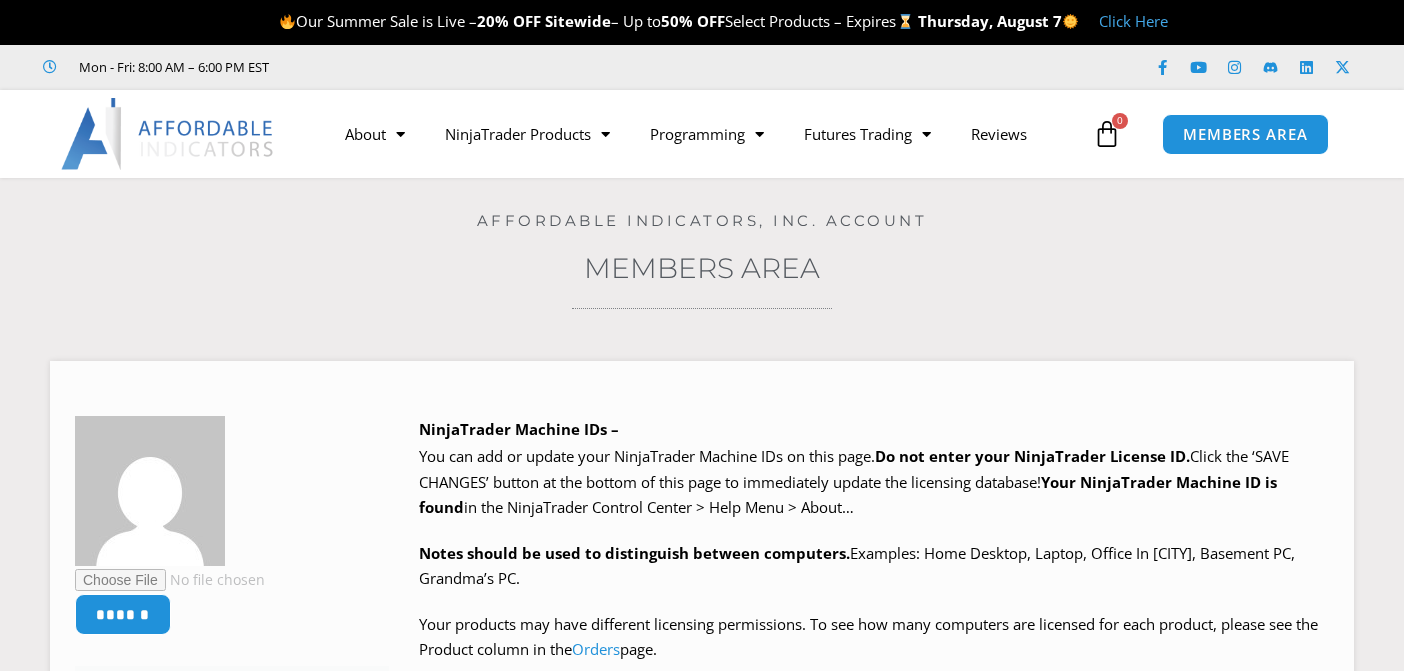 scroll, scrollTop: 0, scrollLeft: 0, axis: both 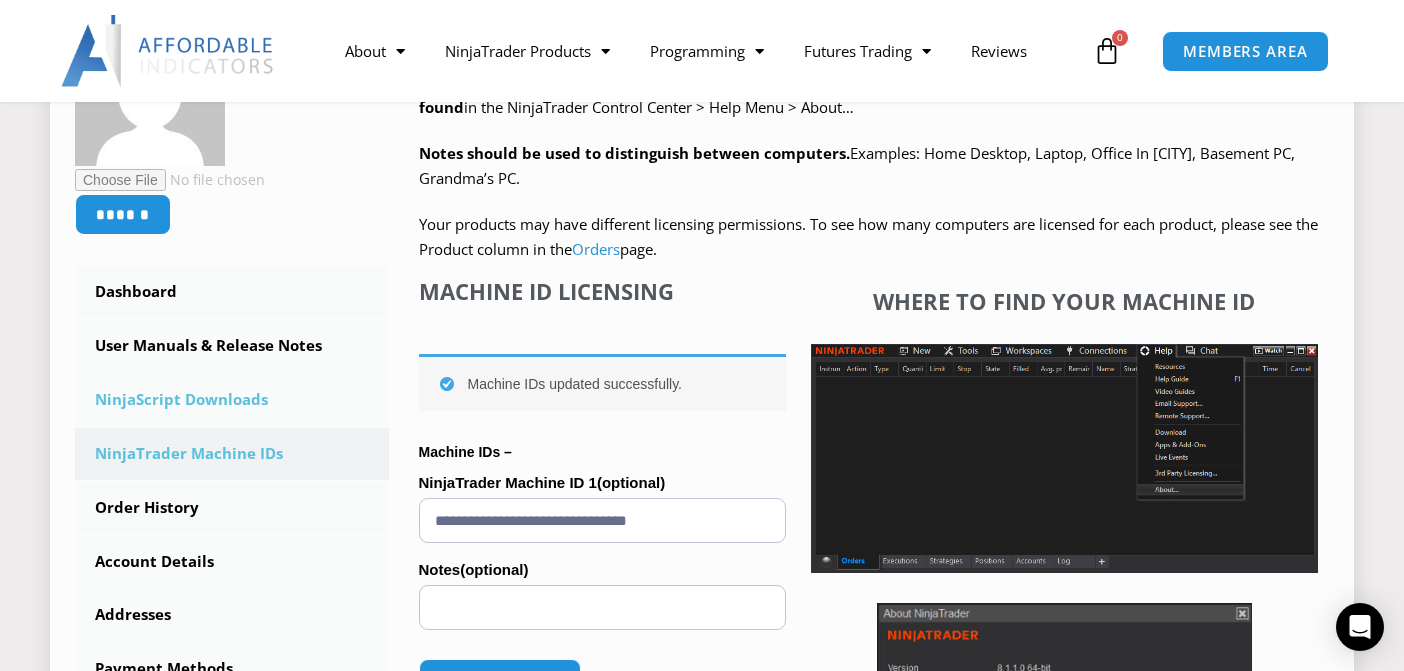 click on "NinjaScript Downloads" at bounding box center [232, 400] 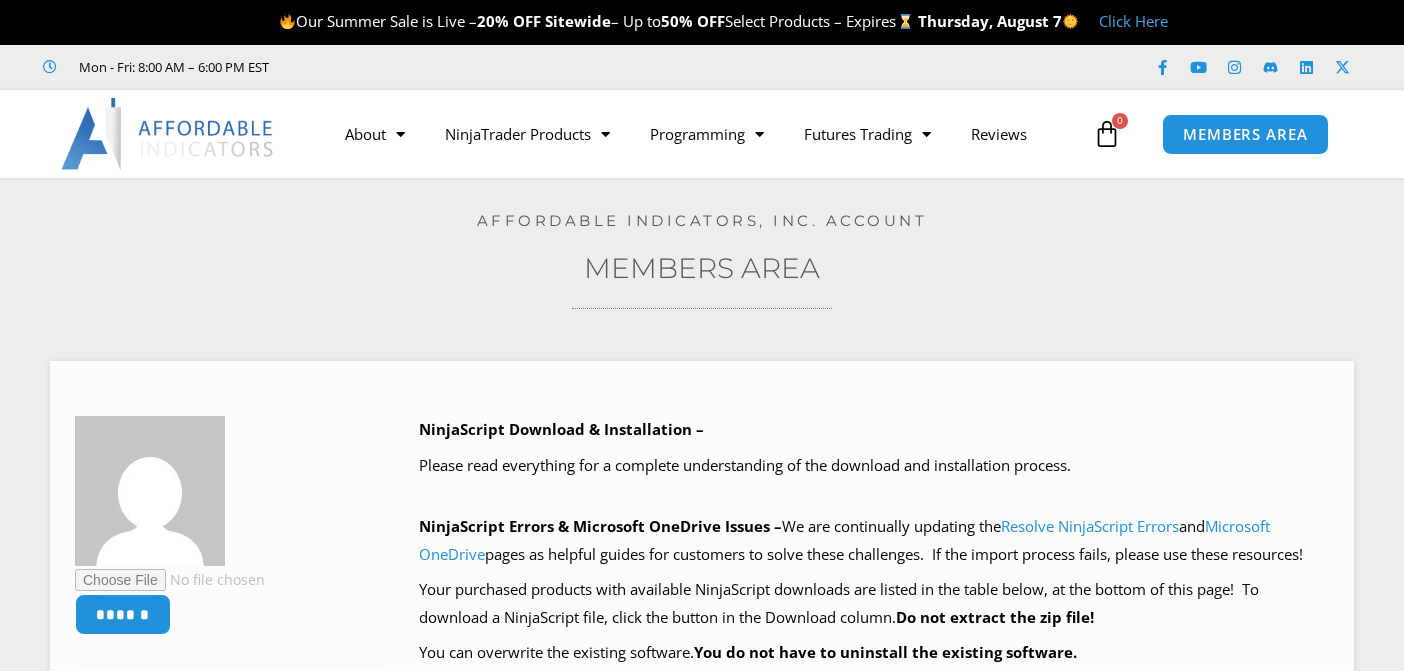 scroll, scrollTop: 0, scrollLeft: 0, axis: both 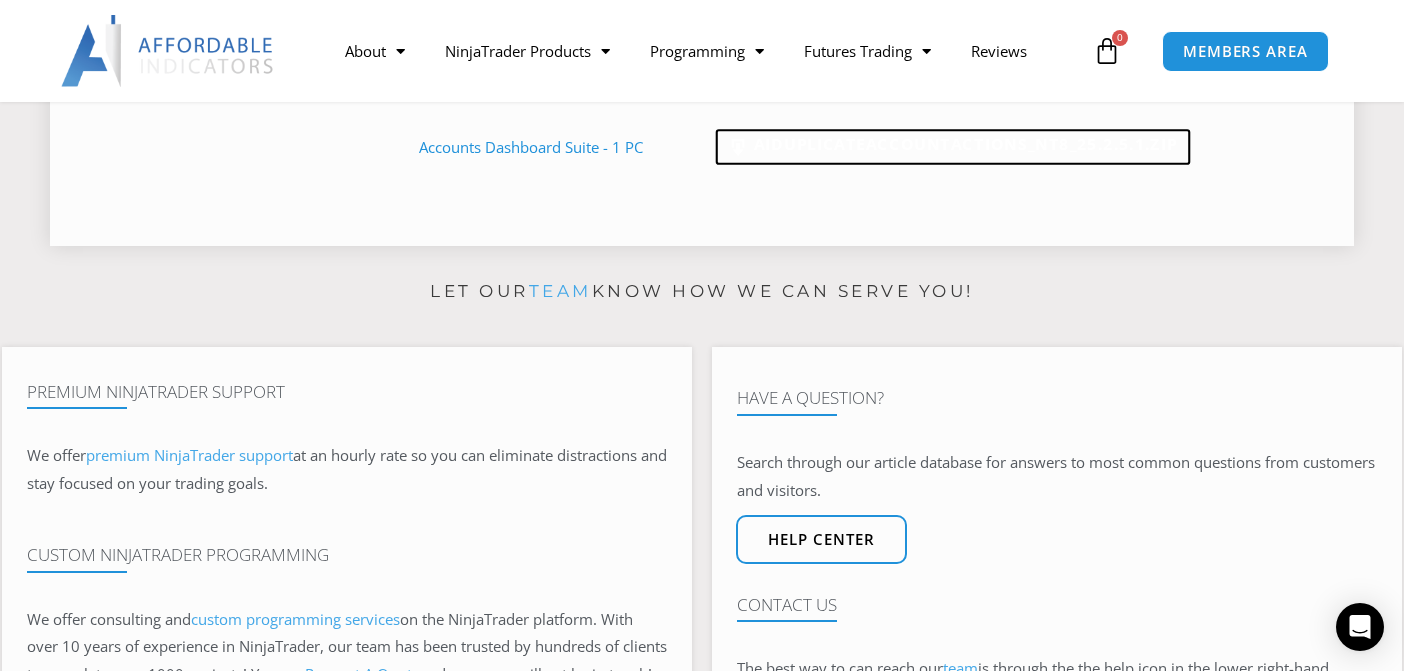 click on "AIDuplicateAccountActions_NT8_25.2.5.1.zip" at bounding box center (952, 148) 